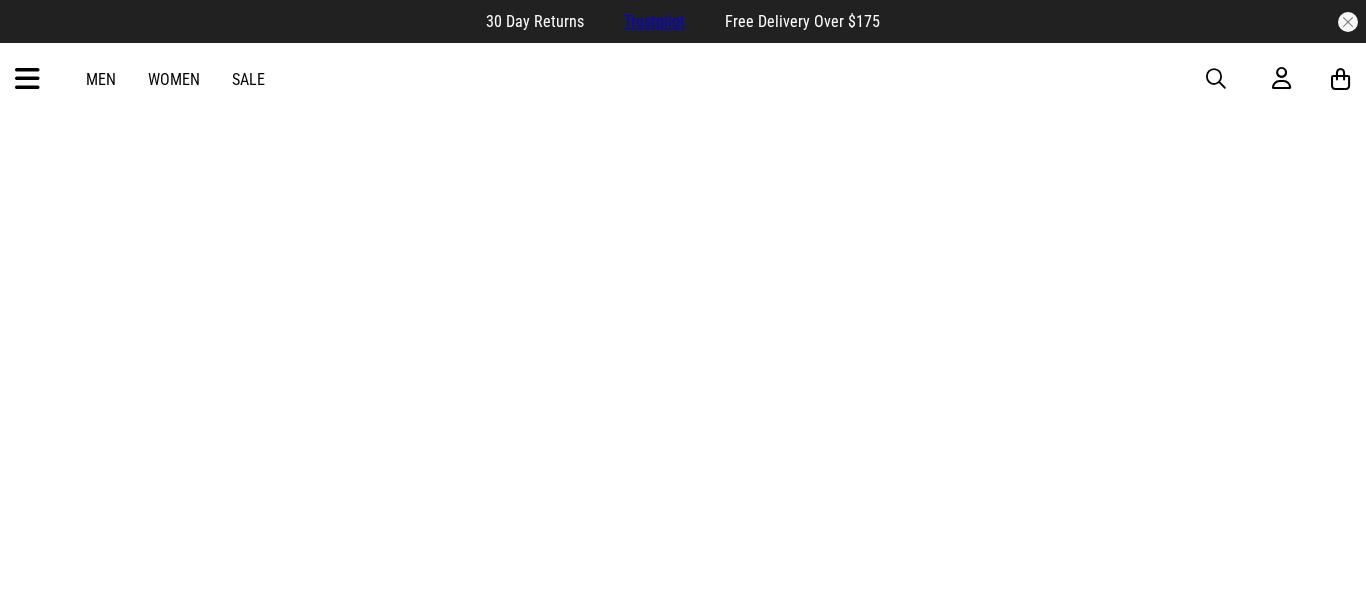 scroll, scrollTop: 0, scrollLeft: 0, axis: both 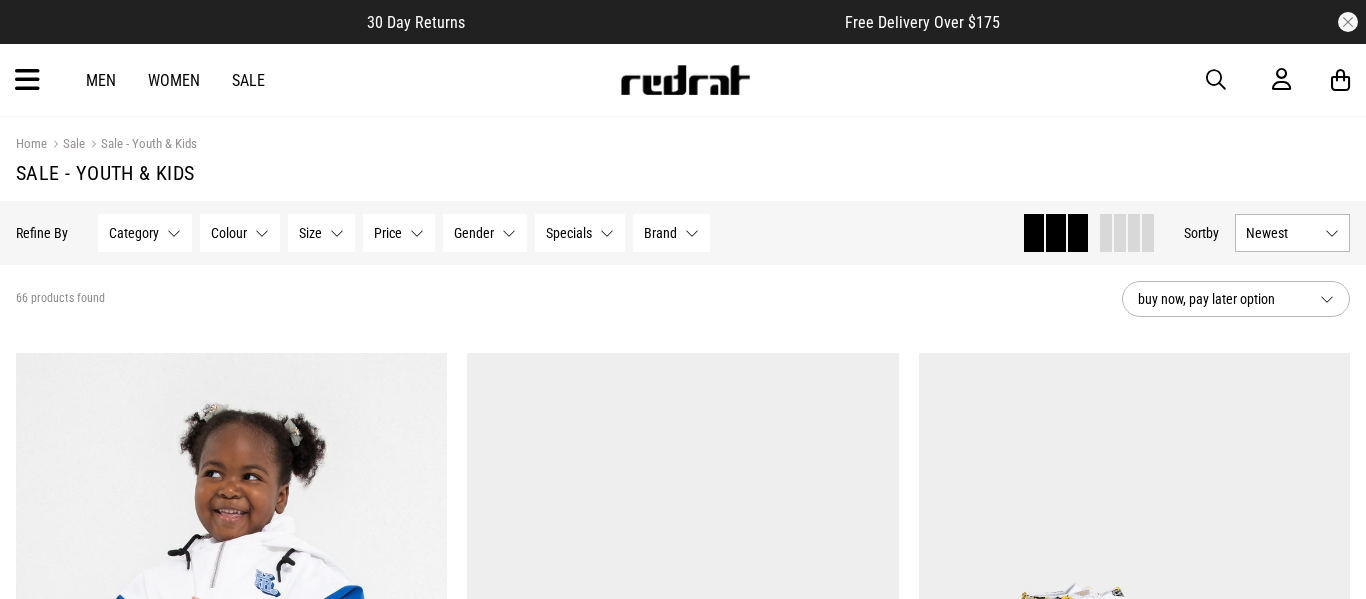 click on "Size  None selected" at bounding box center (321, 233) 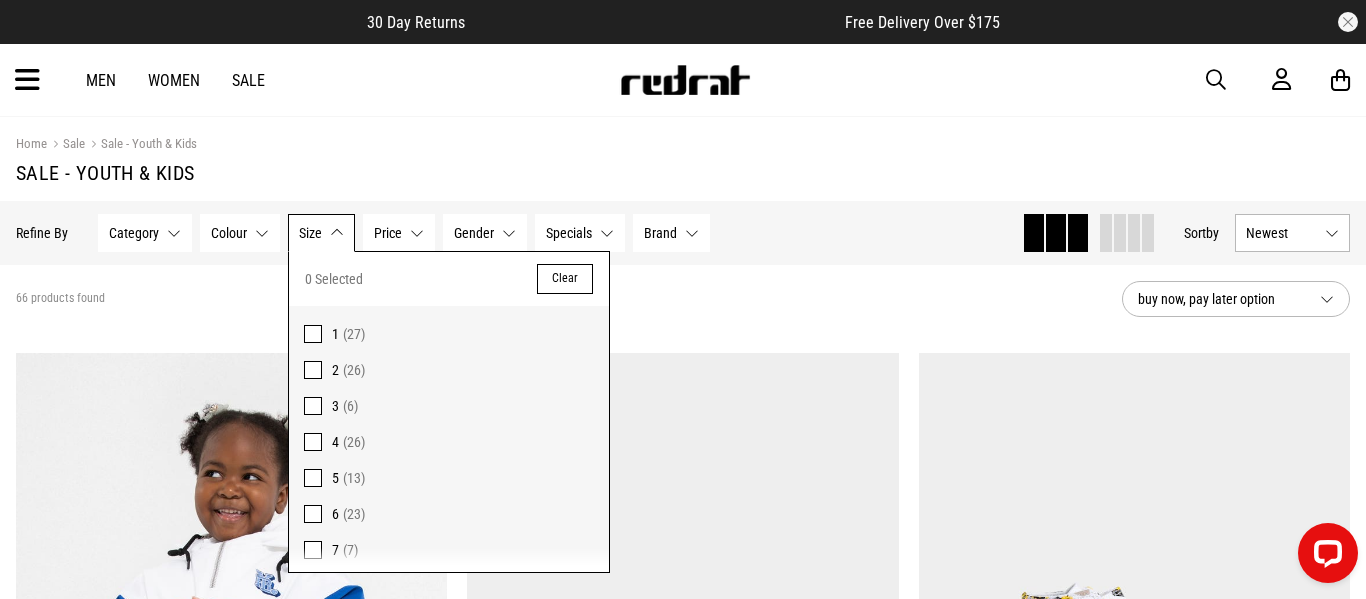 scroll, scrollTop: 0, scrollLeft: 0, axis: both 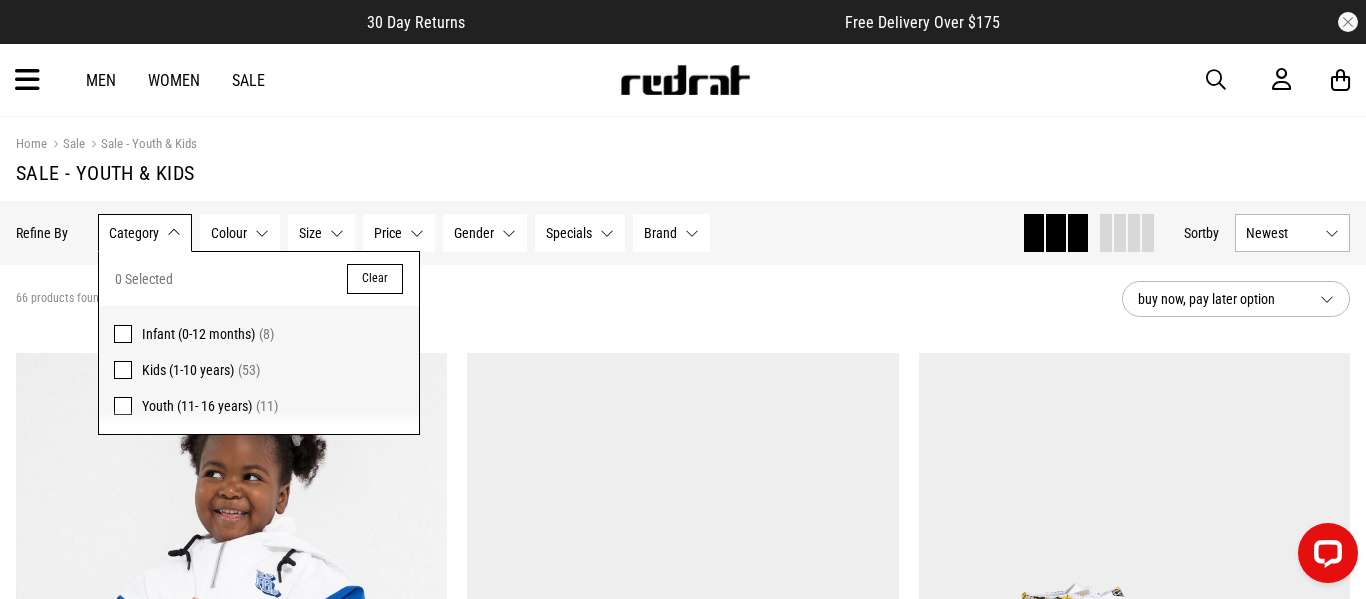 click on "Youth (11- 16 years)" at bounding box center (197, 406) 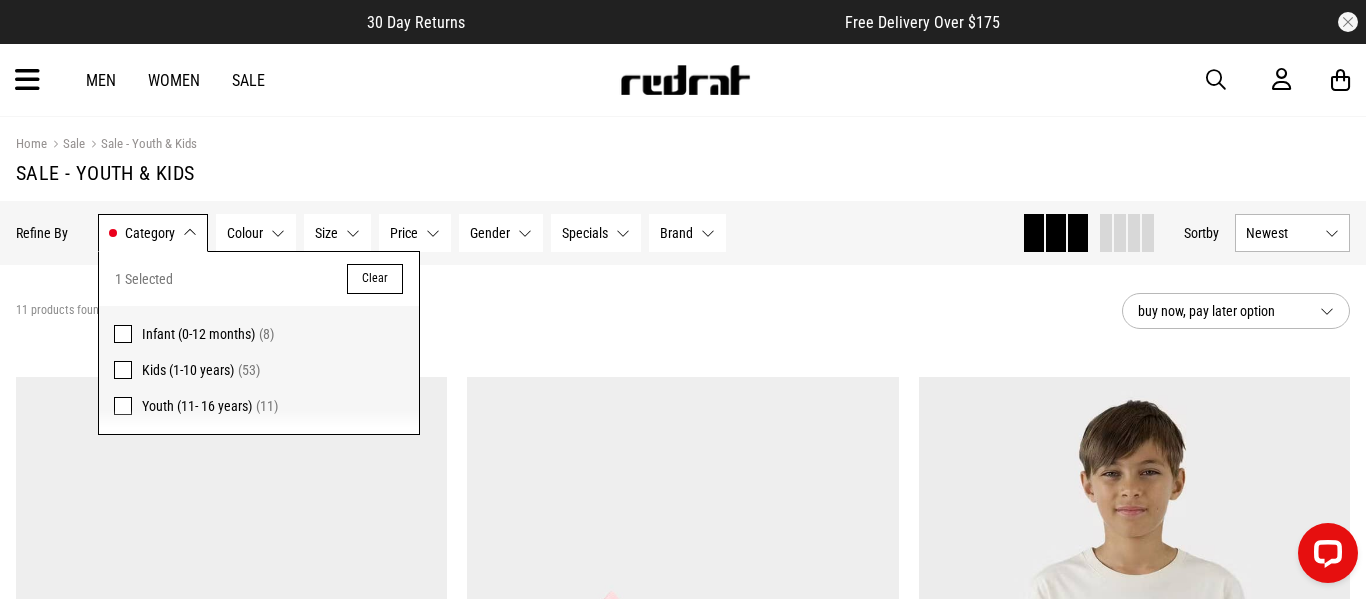 click on "11 products found   Active Filters Youth (11- 16 years) Clear" at bounding box center [561, 311] 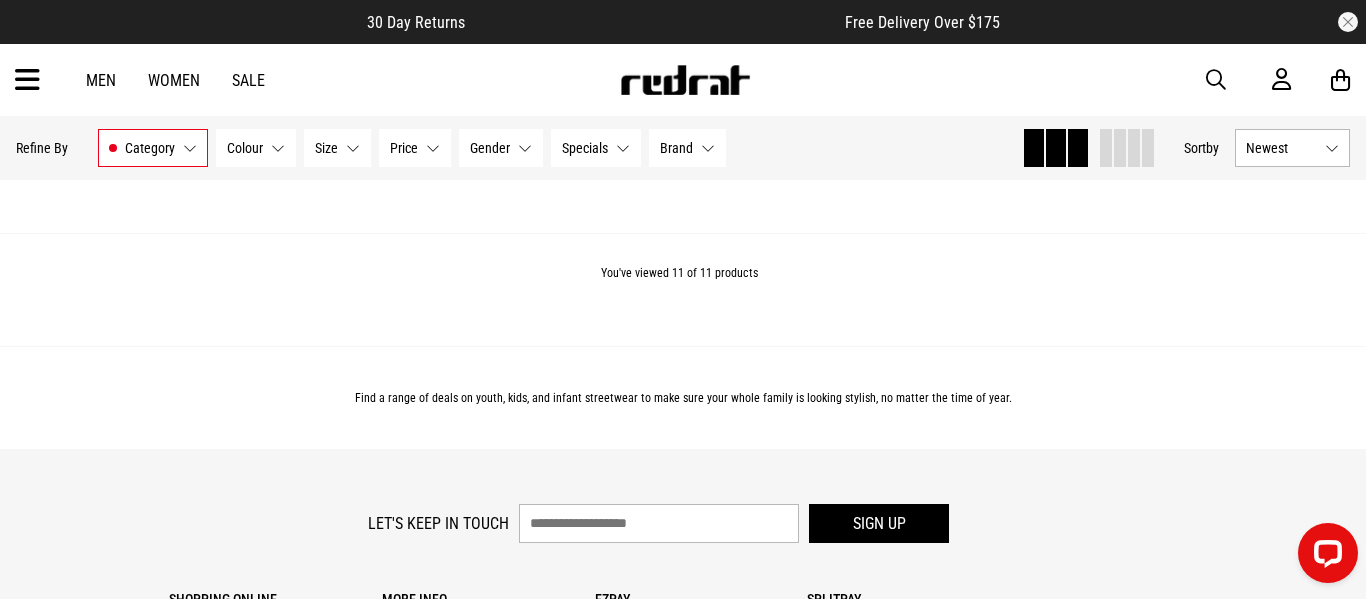 scroll, scrollTop: 3180, scrollLeft: 0, axis: vertical 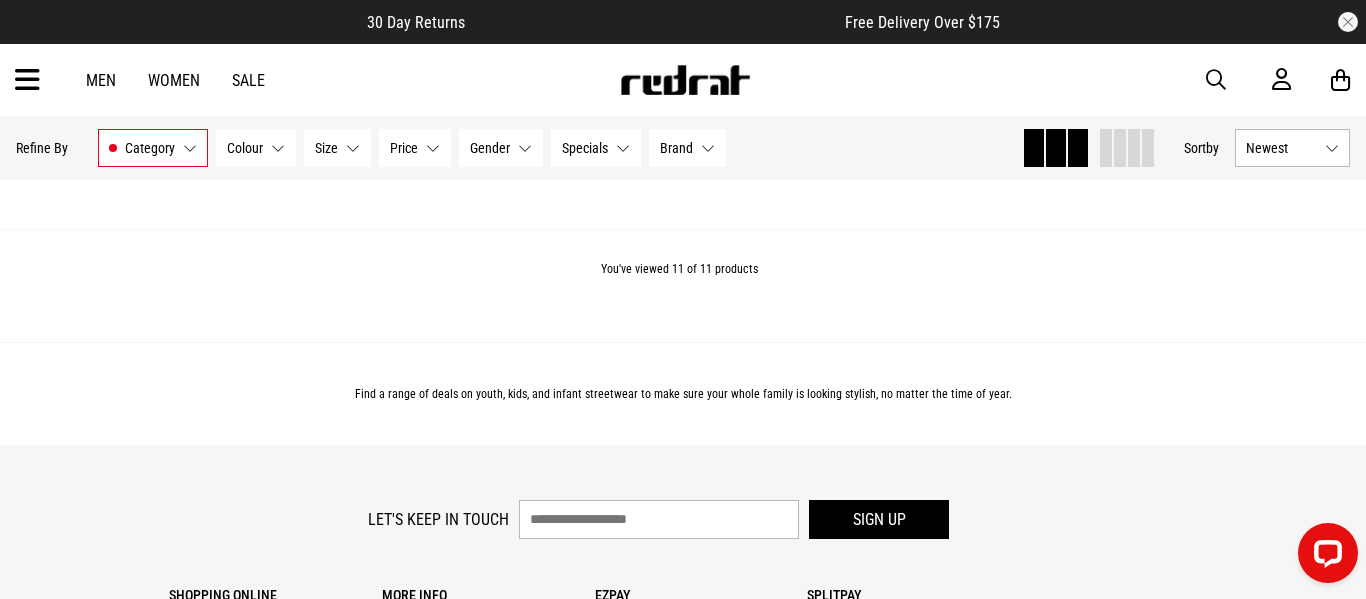 click on "Sale" at bounding box center [248, 80] 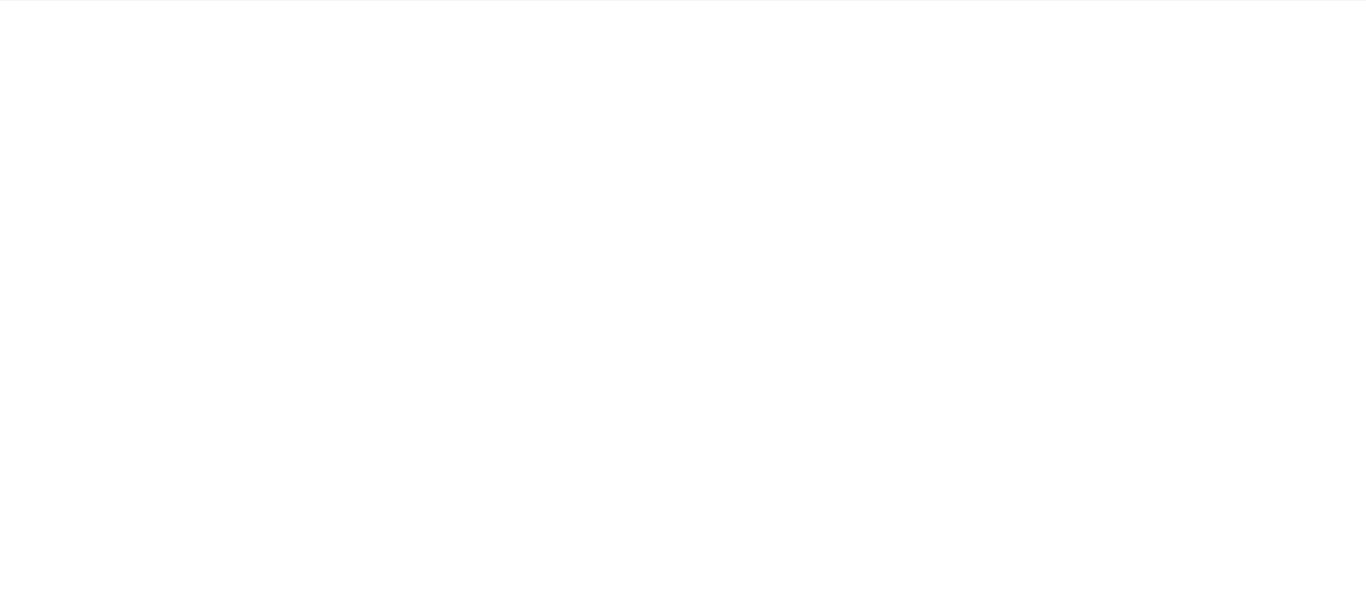 scroll, scrollTop: 0, scrollLeft: 0, axis: both 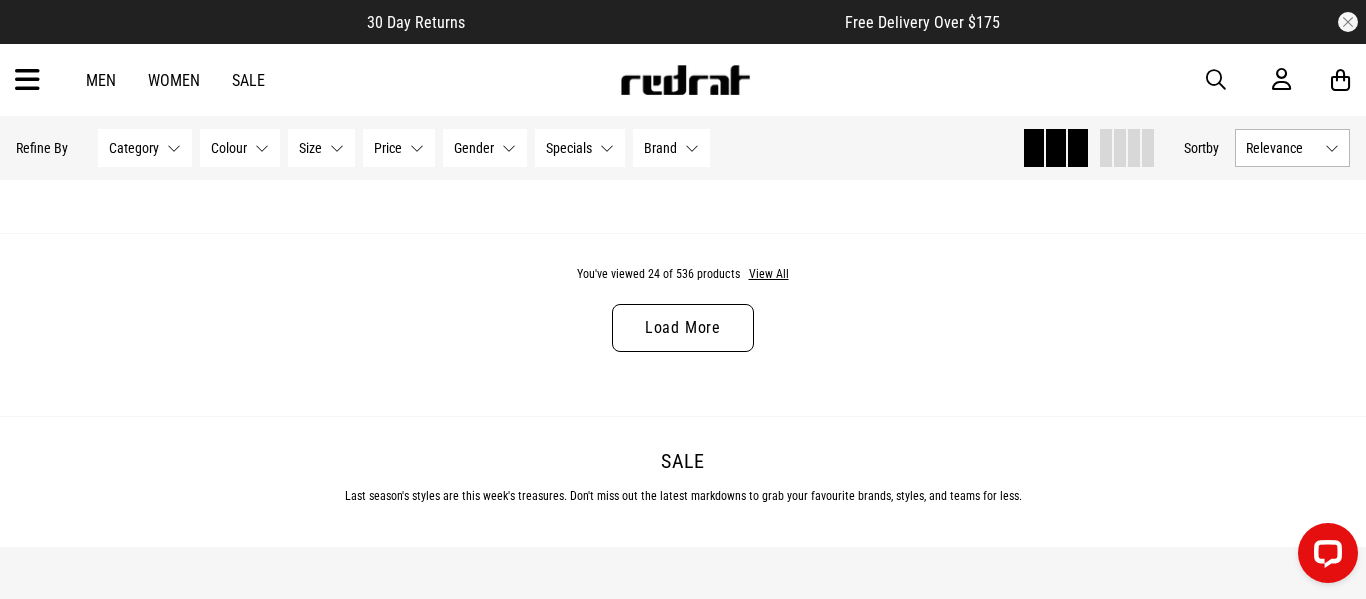 click on "Load More" at bounding box center [683, 328] 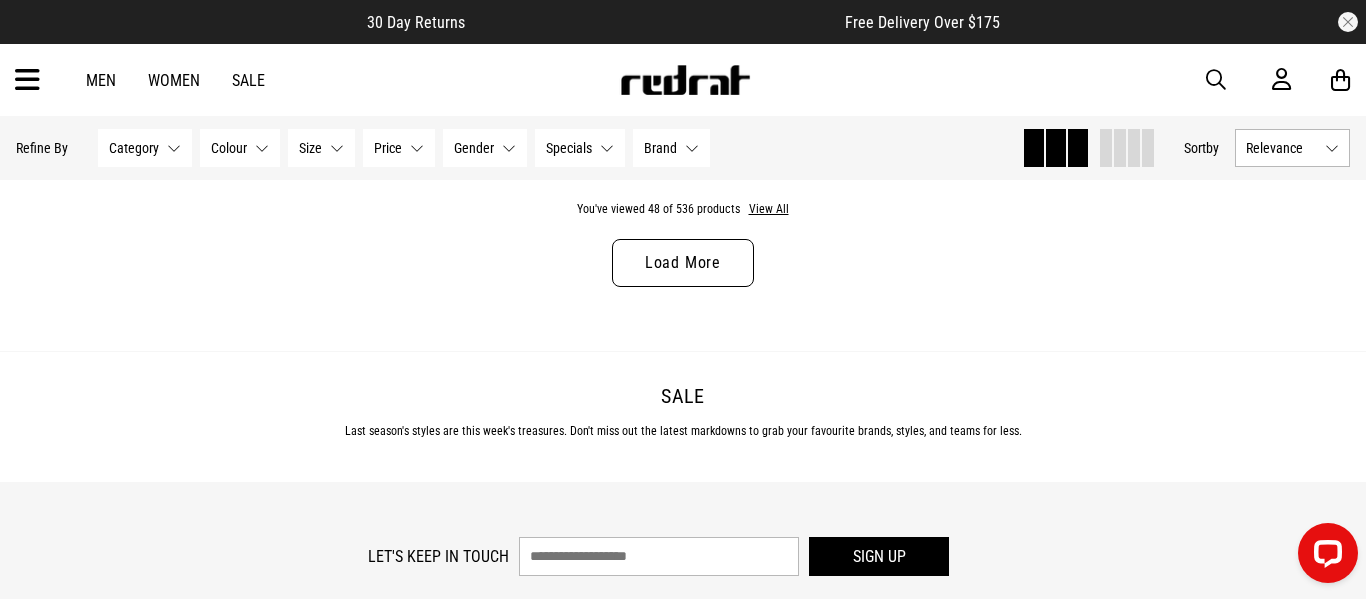 scroll, scrollTop: 12258, scrollLeft: 0, axis: vertical 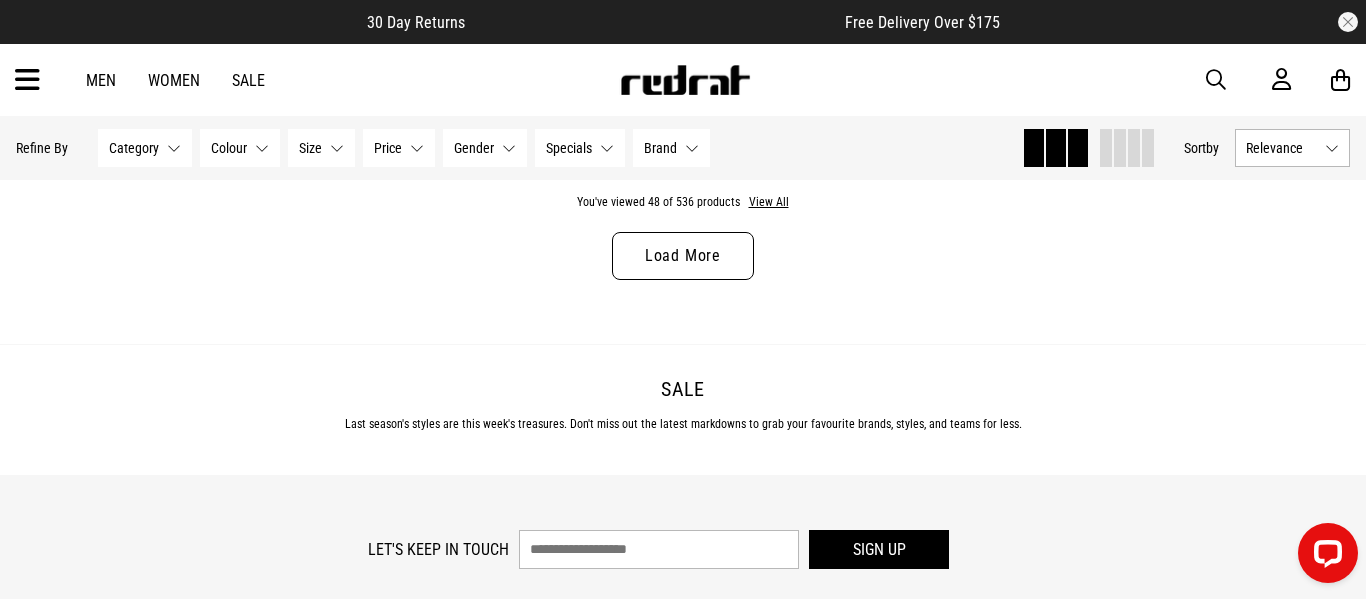click on "Women" at bounding box center (174, 80) 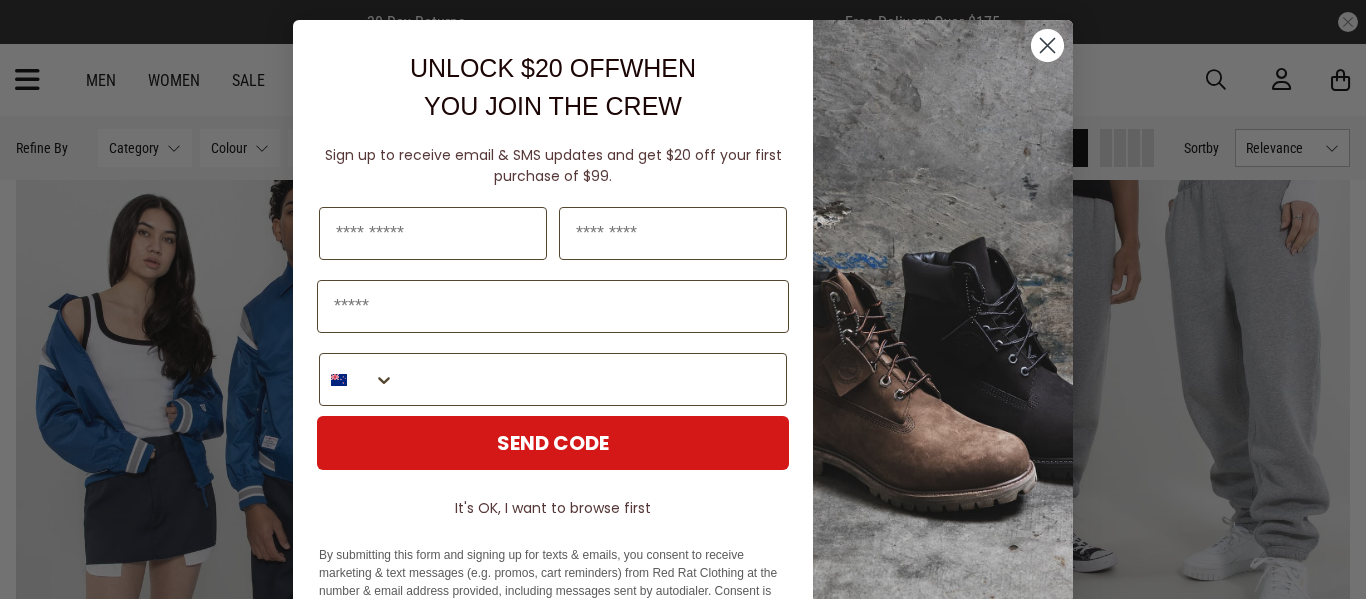 scroll, scrollTop: 999, scrollLeft: 0, axis: vertical 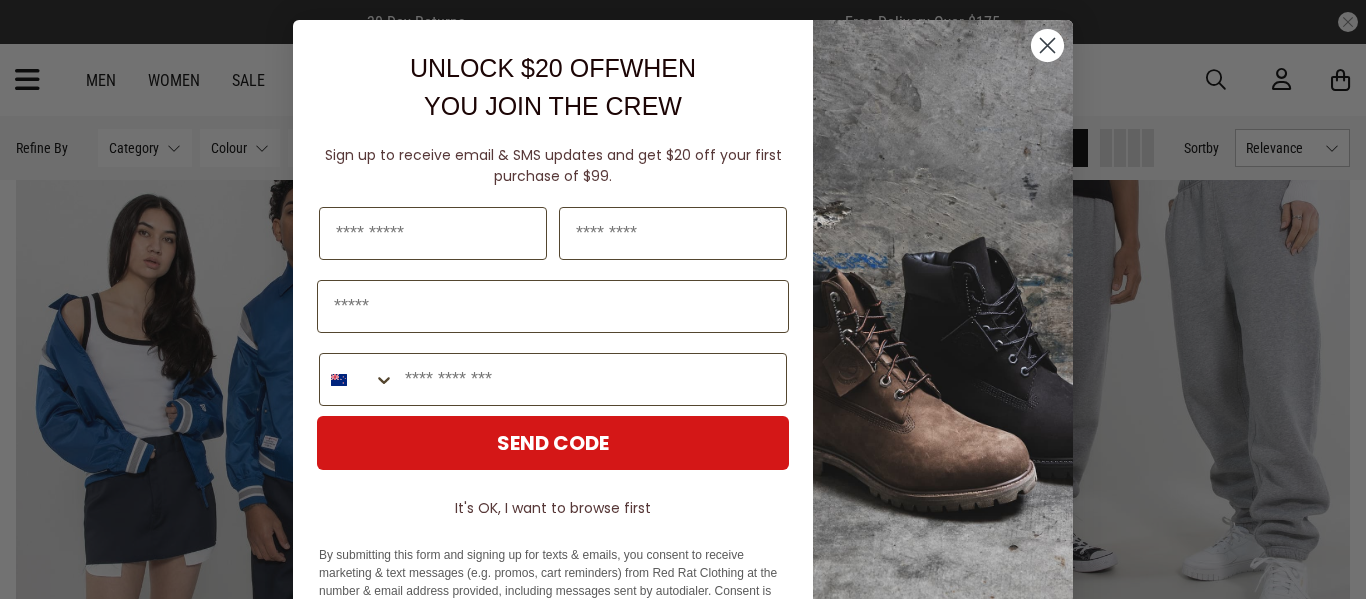 click 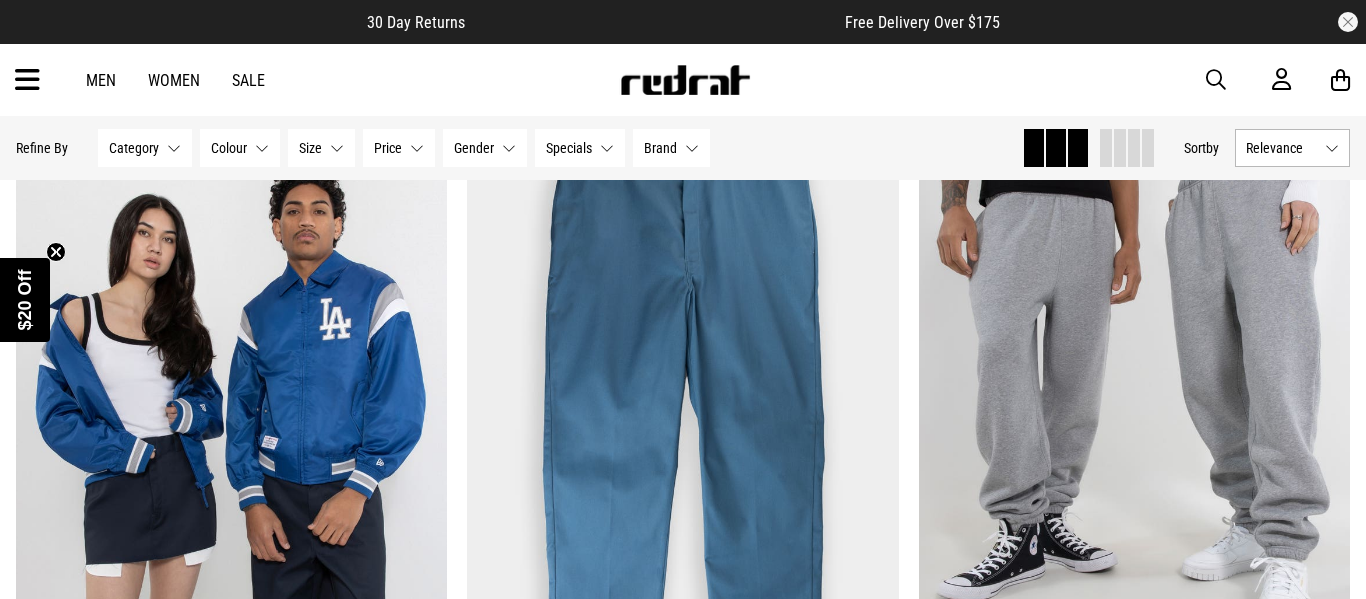 scroll, scrollTop: 0, scrollLeft: 0, axis: both 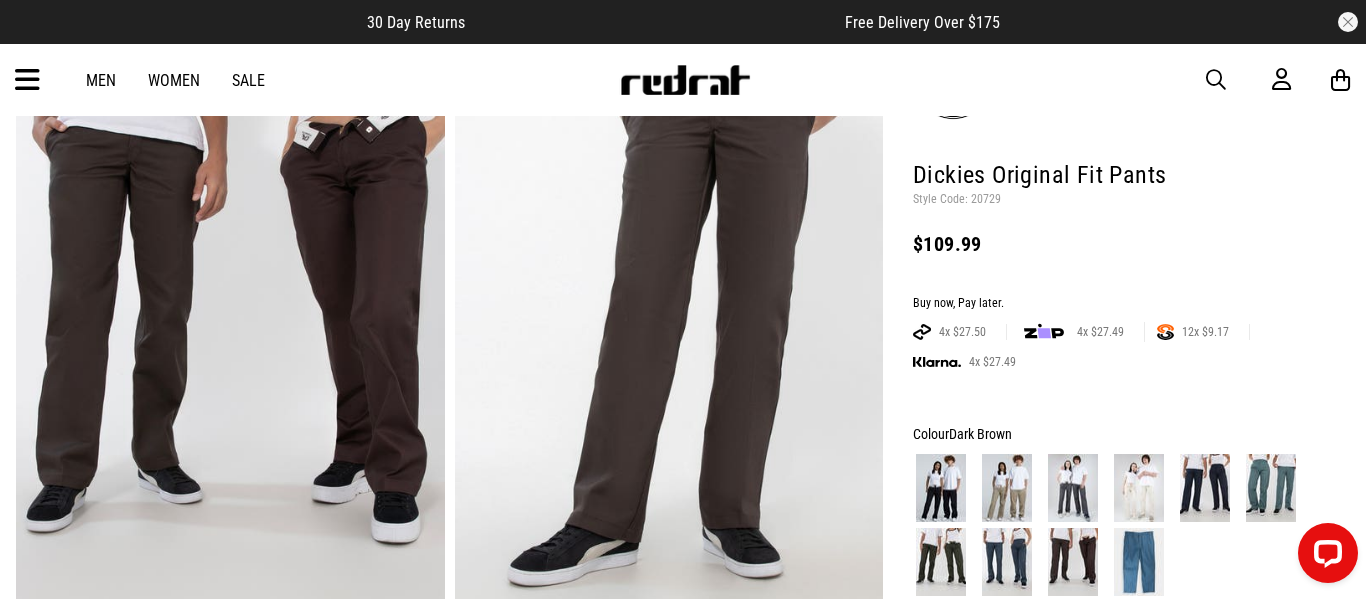 click at bounding box center (1271, 488) 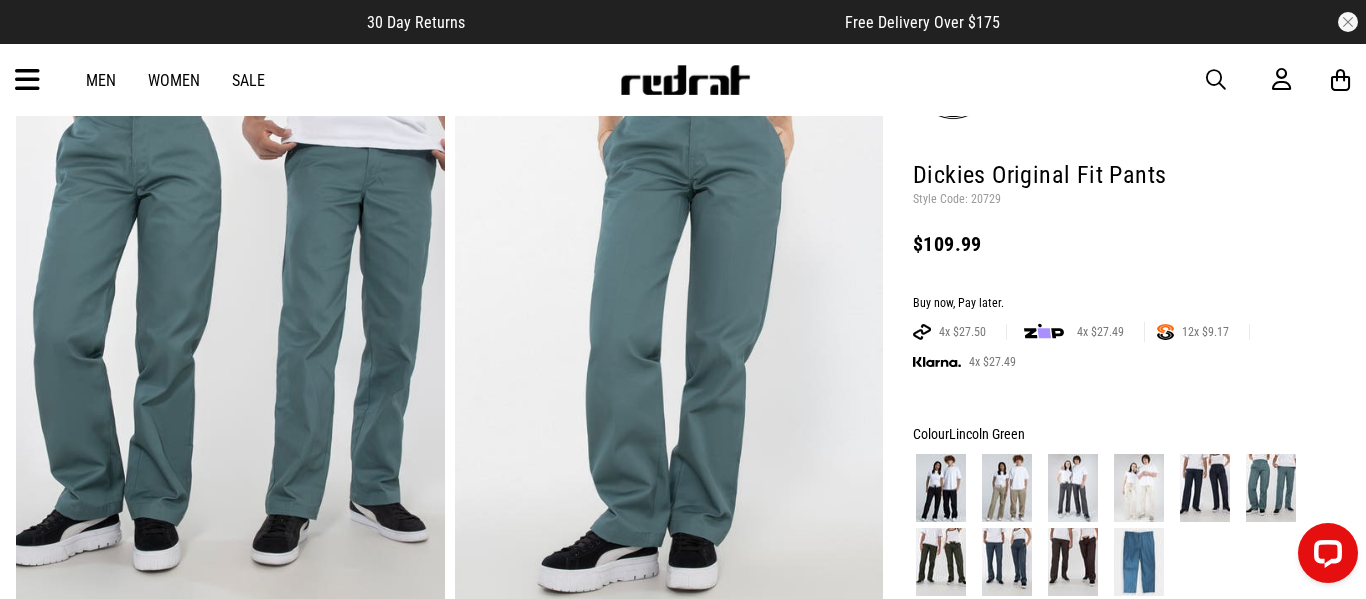 click at bounding box center [1007, 488] 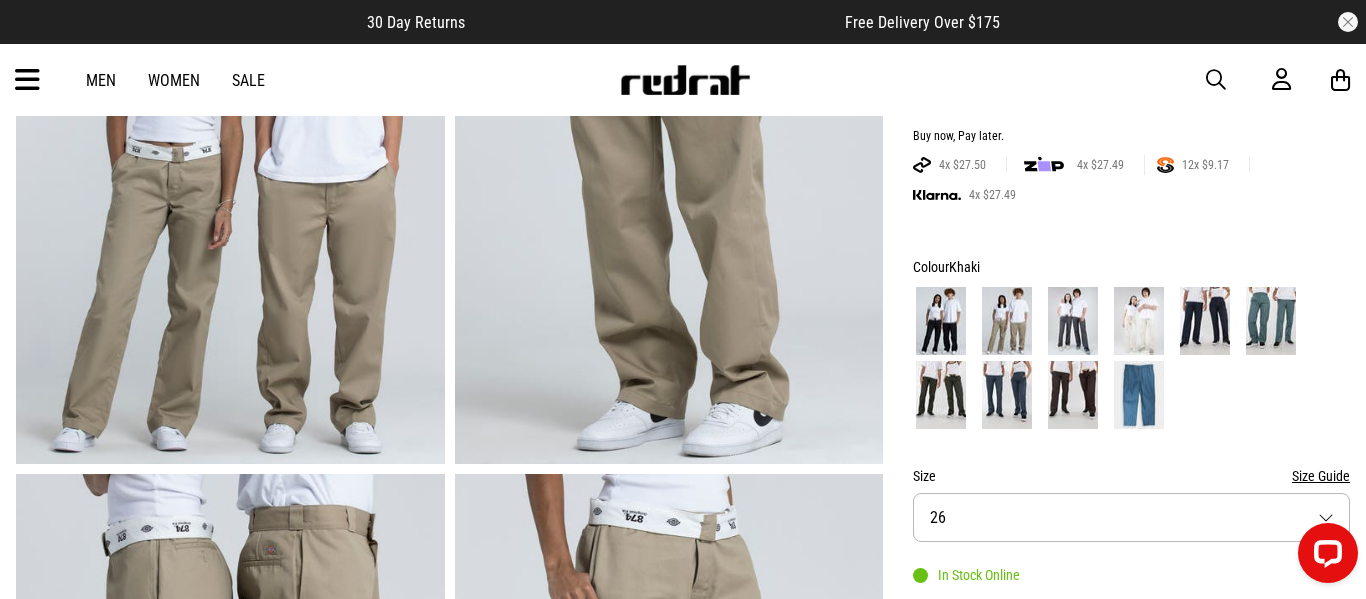 scroll, scrollTop: 0, scrollLeft: 0, axis: both 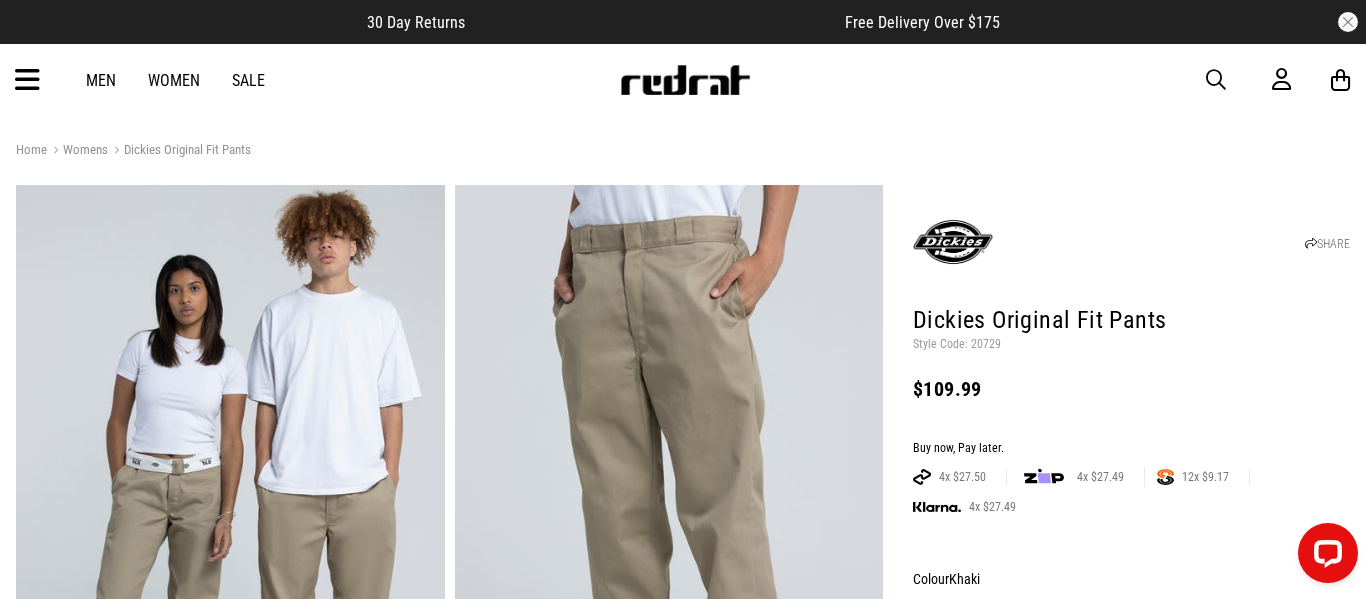 click on "Men" at bounding box center (101, 80) 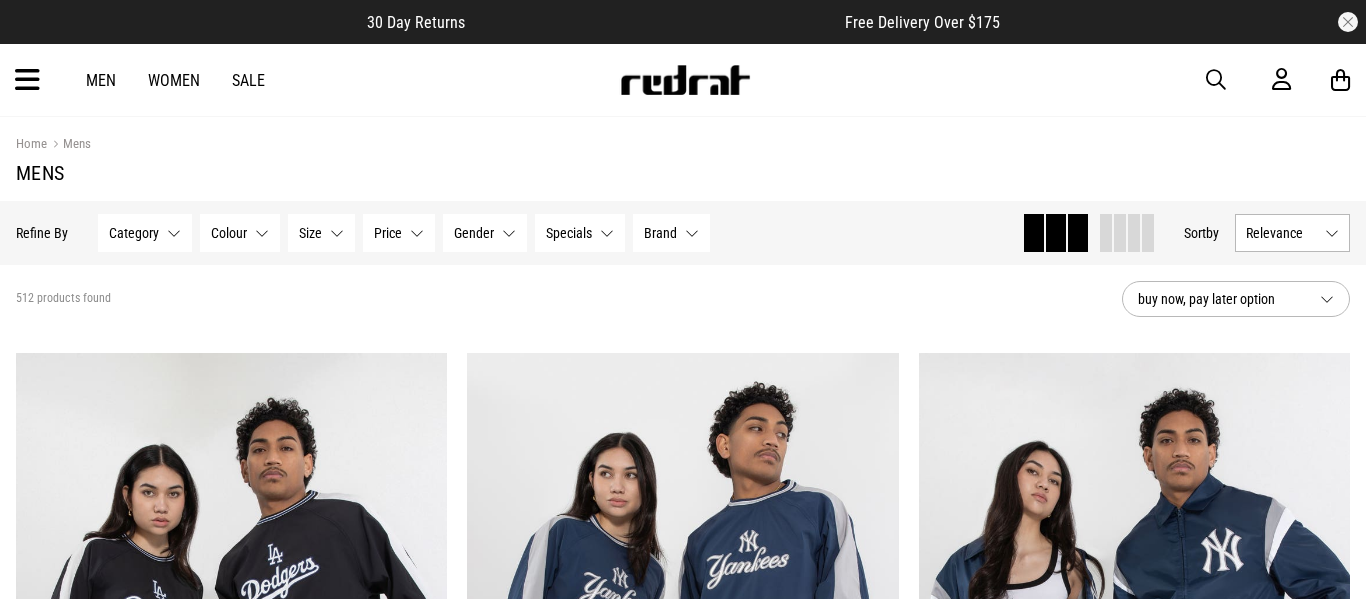 scroll, scrollTop: 4766, scrollLeft: 0, axis: vertical 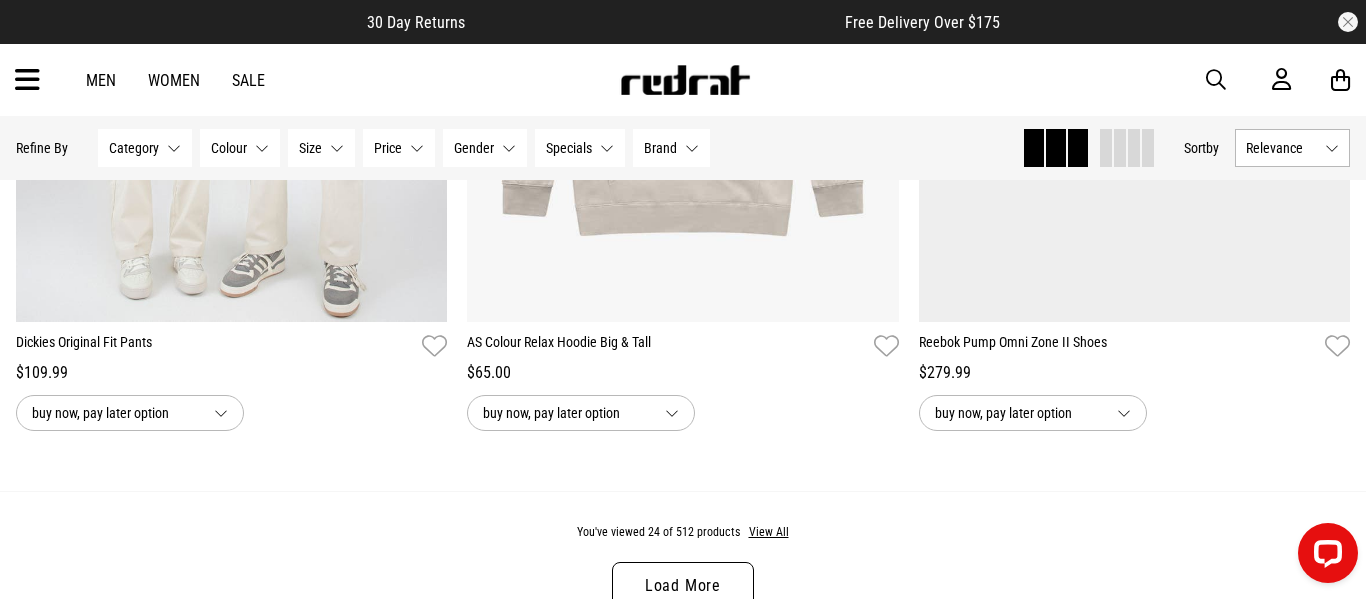 click on "Category" at bounding box center [134, 148] 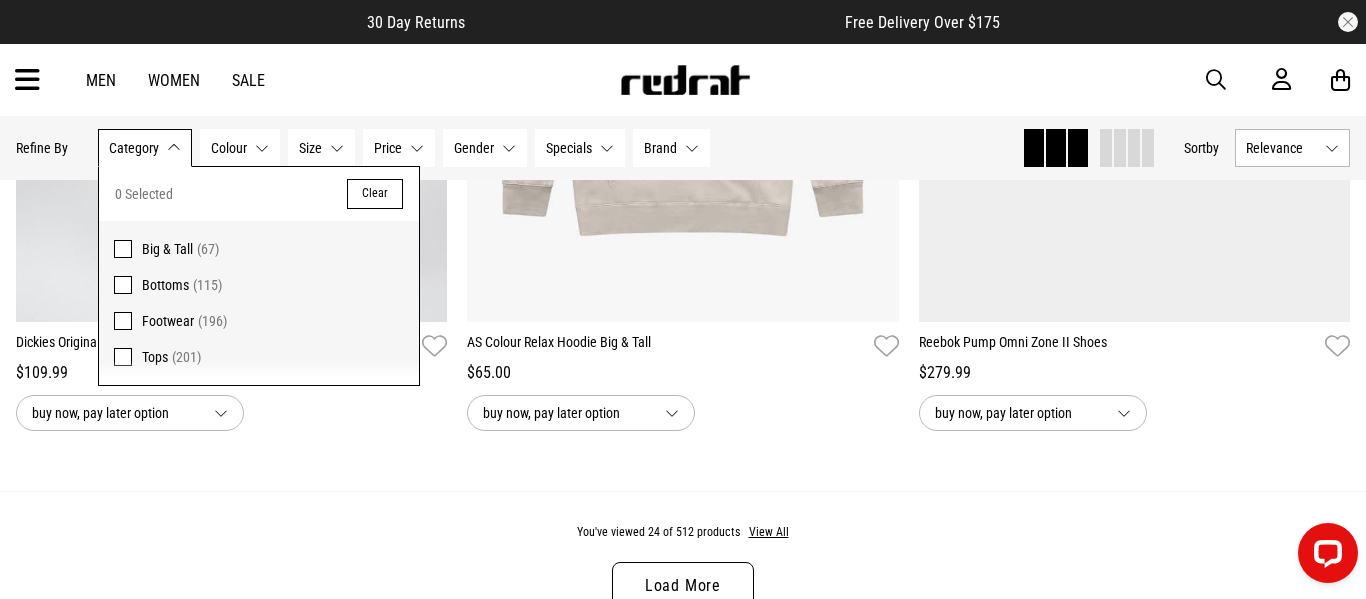 click on "Bottoms" at bounding box center [165, 285] 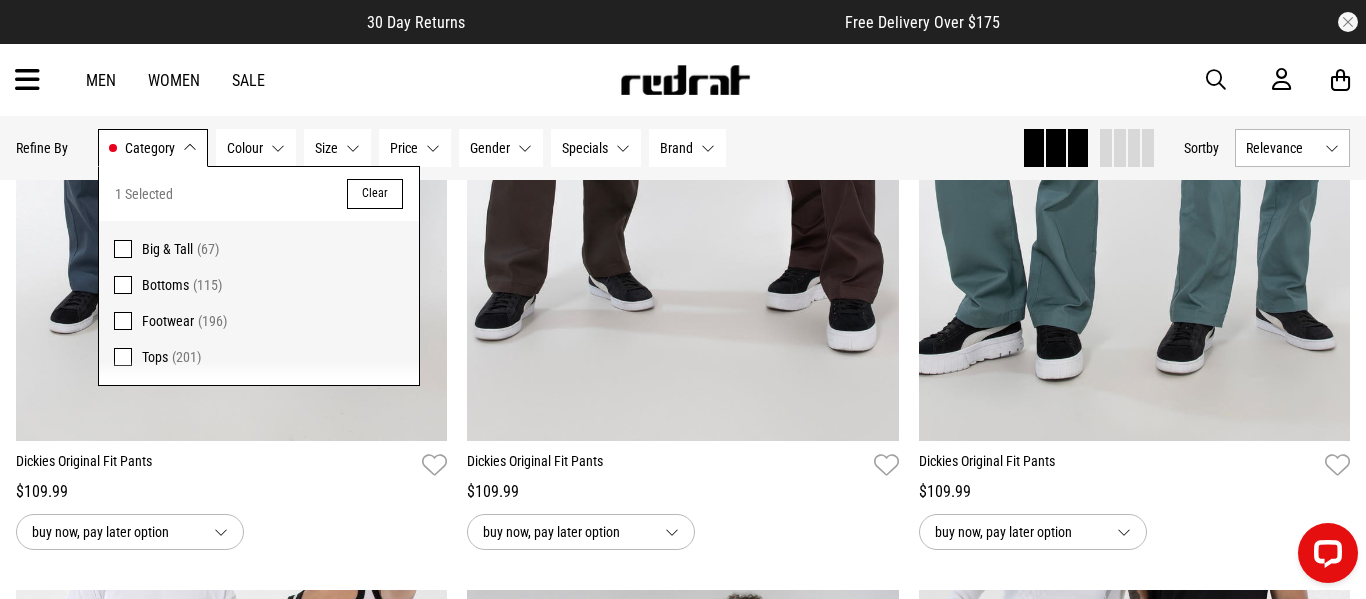 scroll, scrollTop: 0, scrollLeft: 0, axis: both 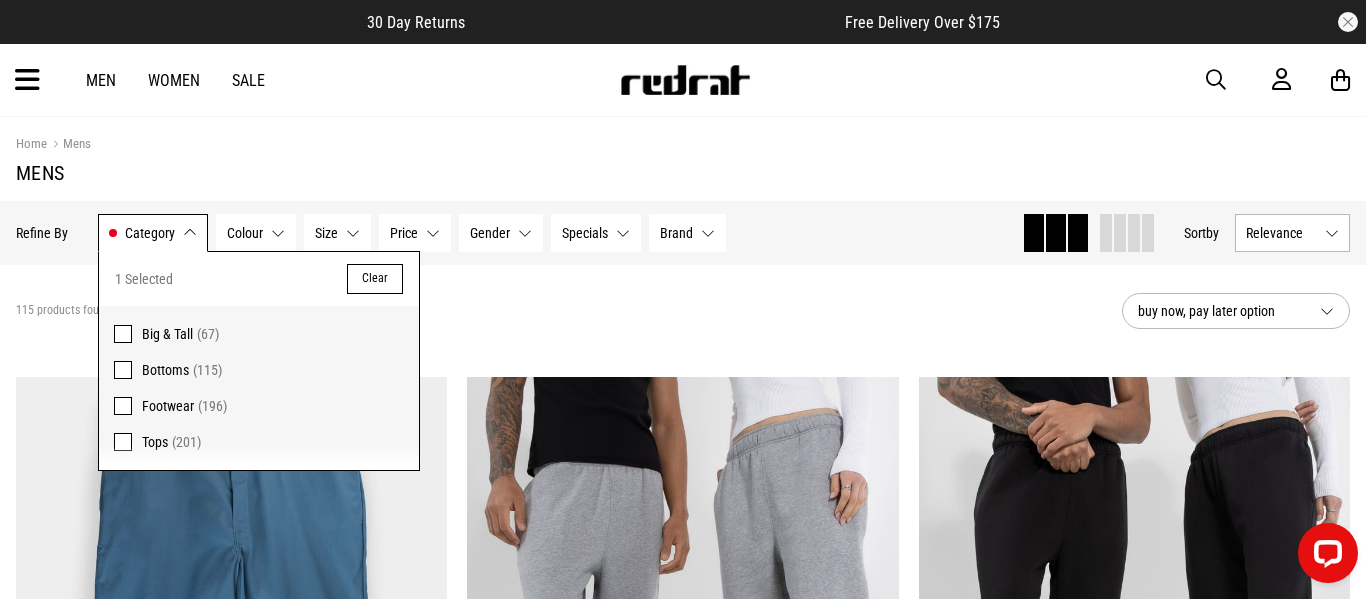 click on "115 products found   Active Filters Bottoms Clear" at bounding box center [561, 311] 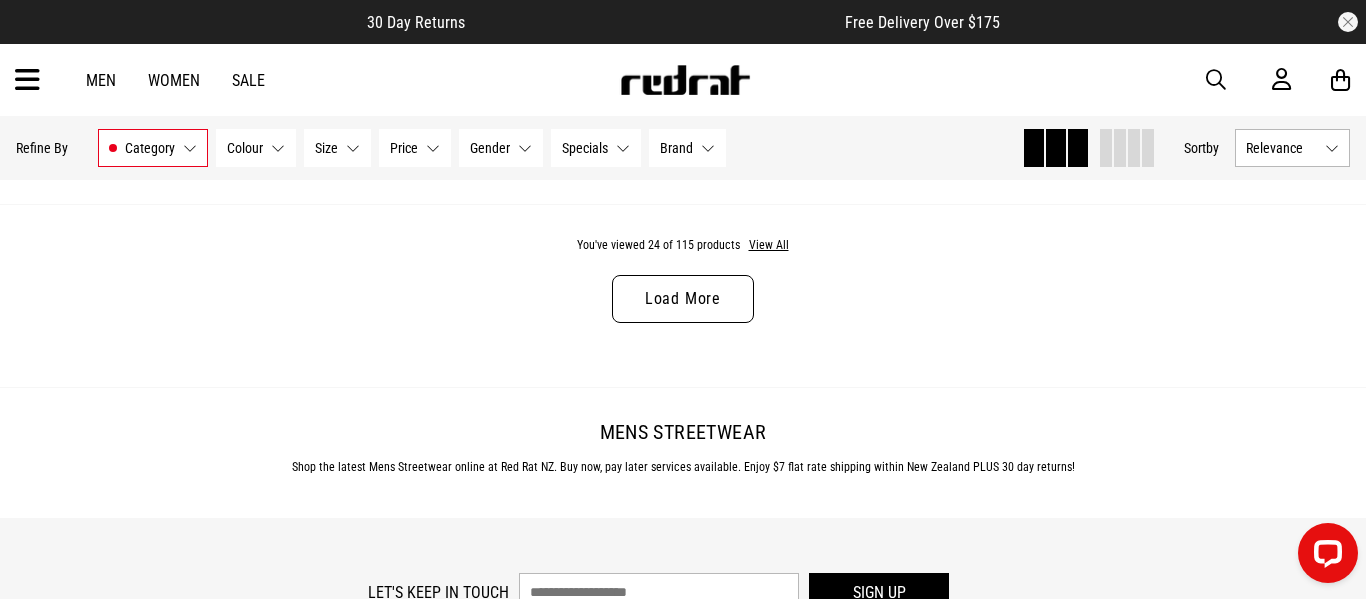 scroll, scrollTop: 6220, scrollLeft: 0, axis: vertical 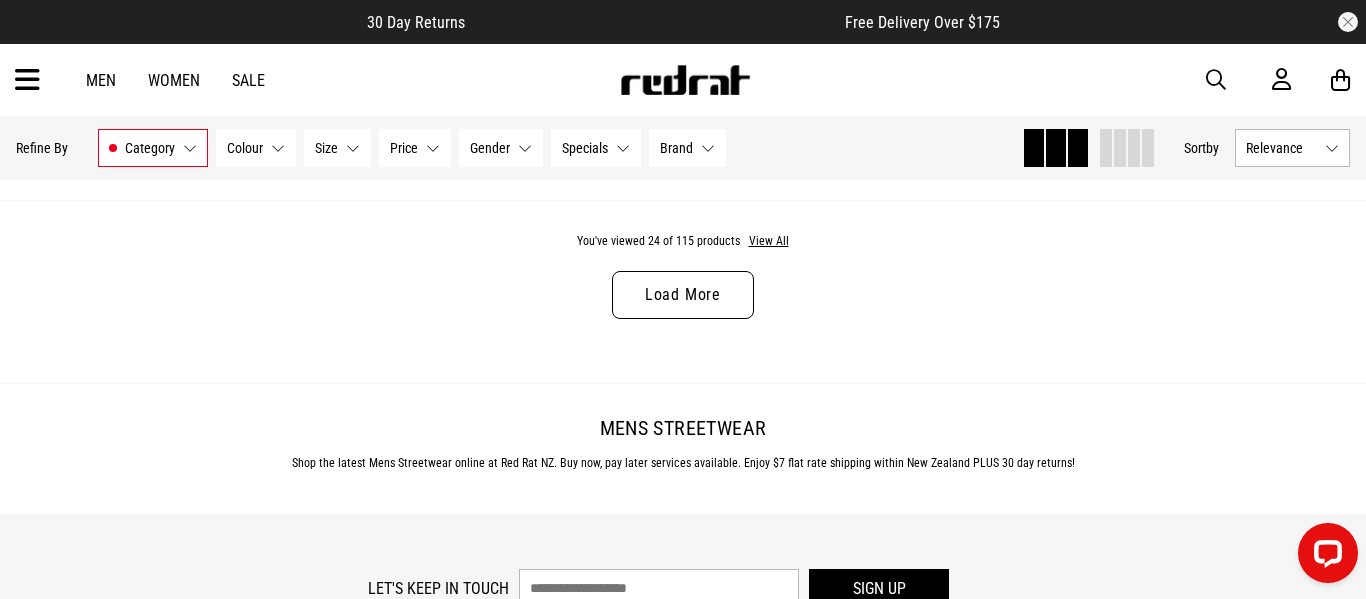 click on "Women" at bounding box center (174, 80) 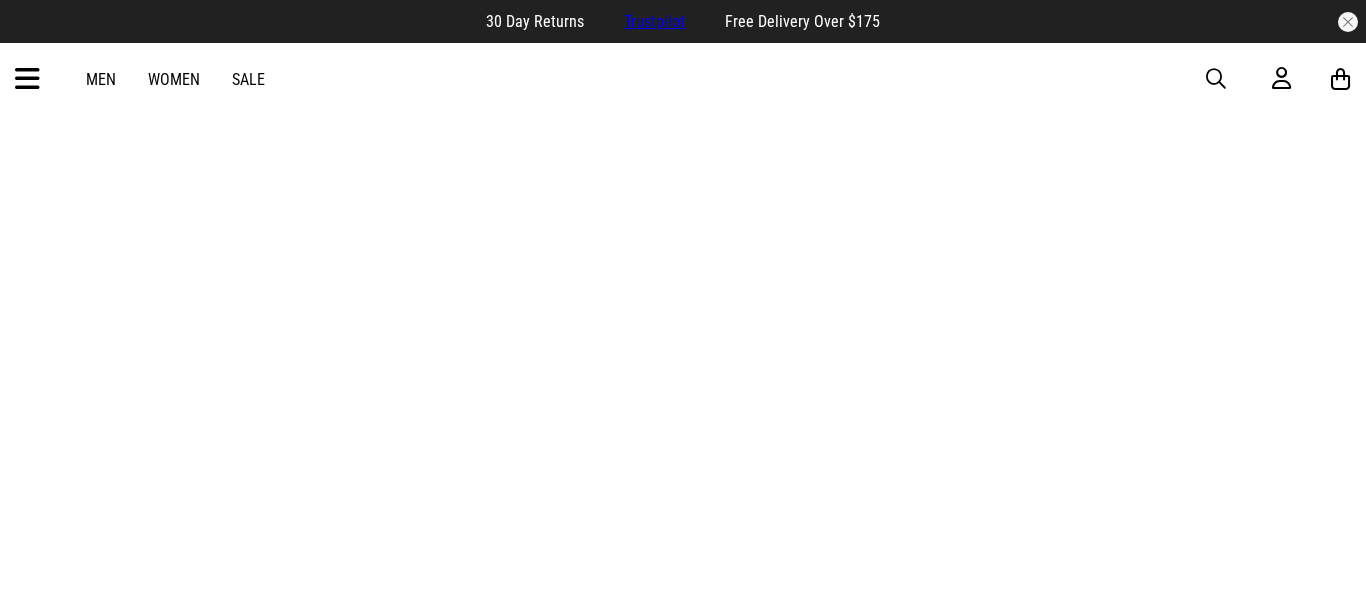 scroll, scrollTop: 0, scrollLeft: 0, axis: both 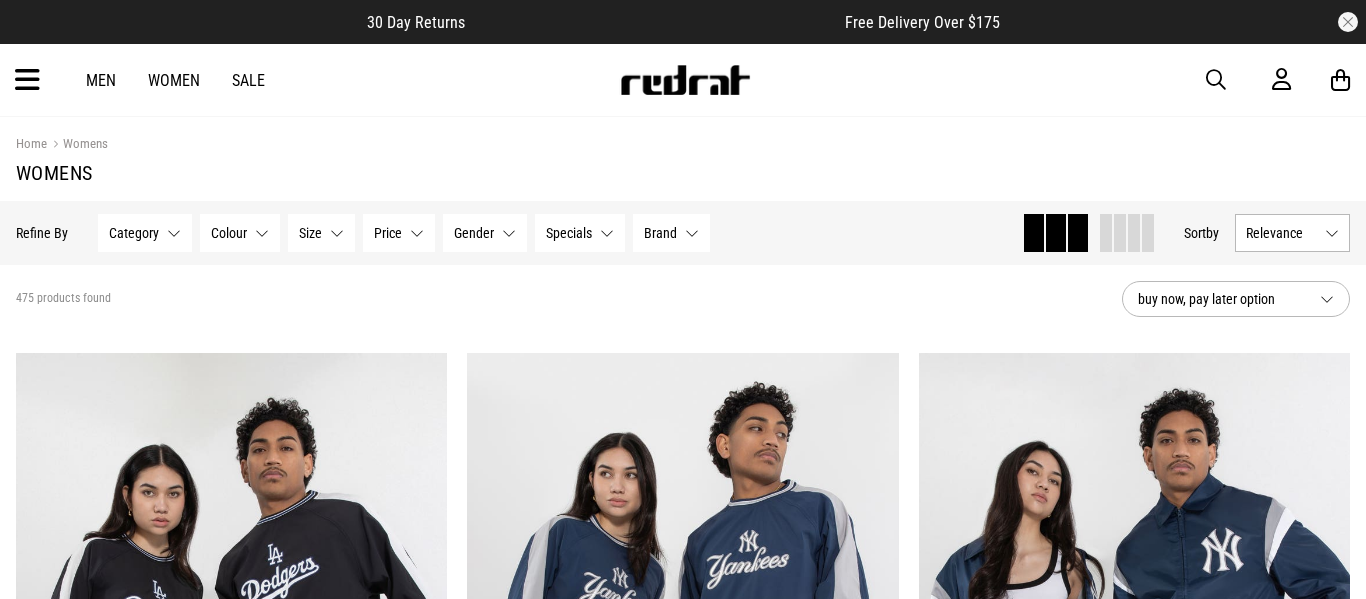 click on "Size  None selected" at bounding box center (321, 233) 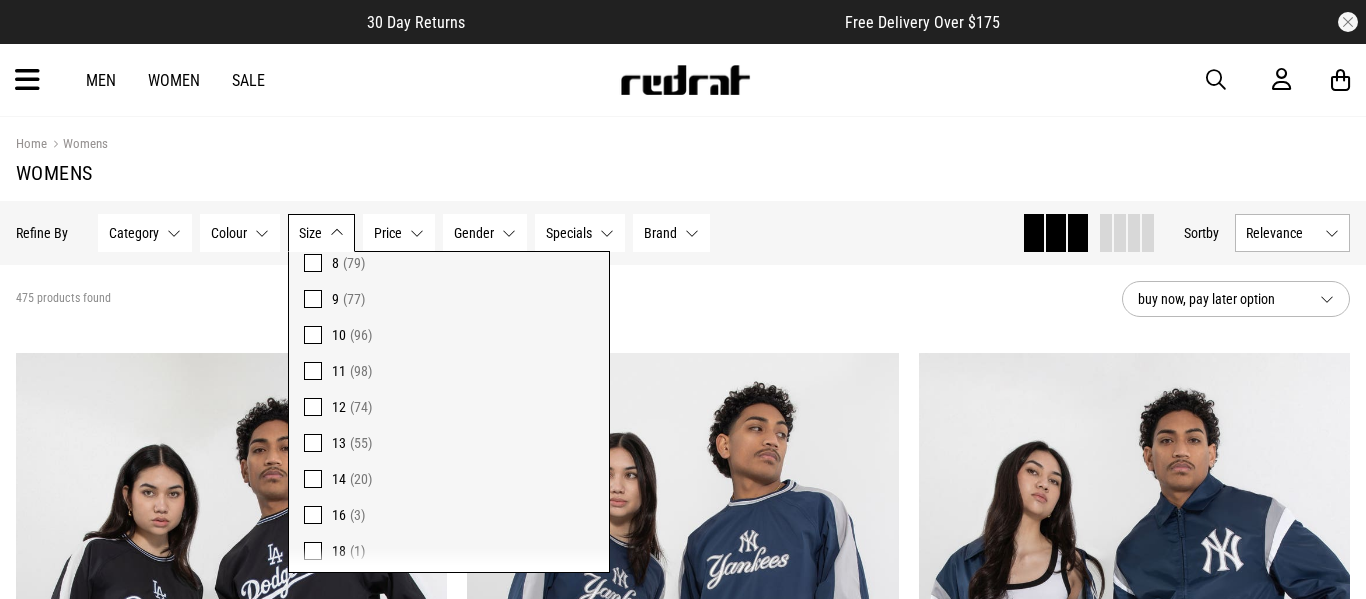 scroll, scrollTop: 318, scrollLeft: 0, axis: vertical 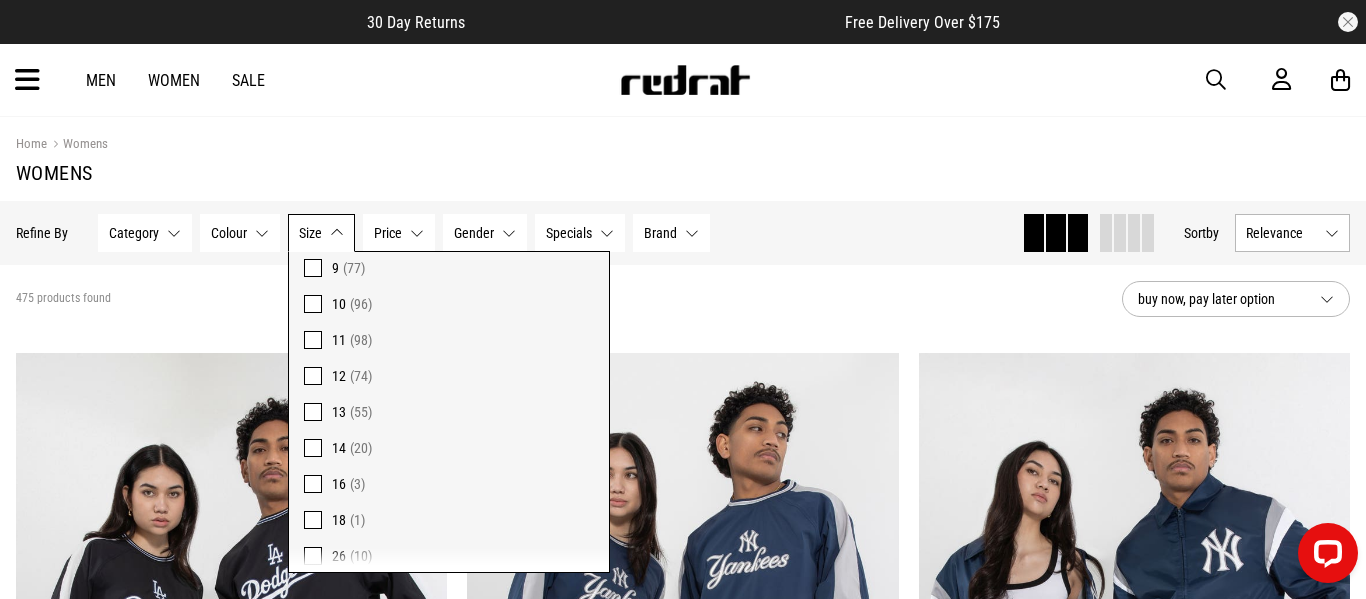 click at bounding box center (313, 520) 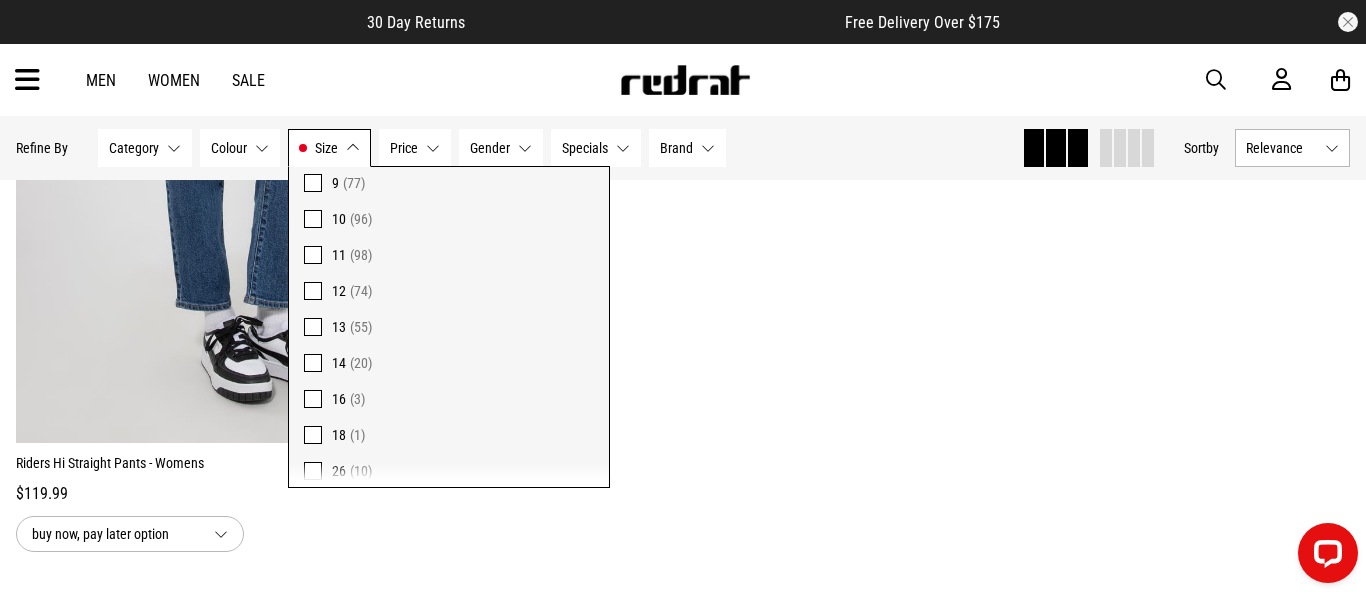 scroll, scrollTop: 562, scrollLeft: 0, axis: vertical 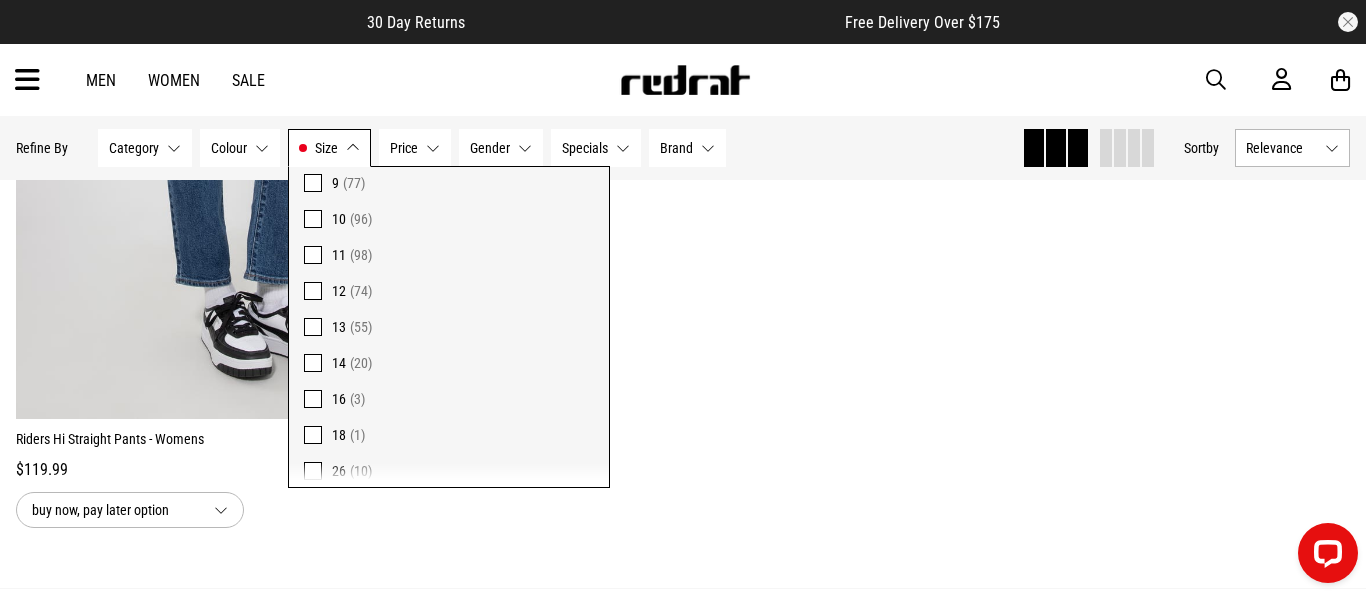 click on "**********" at bounding box center (683, 191) 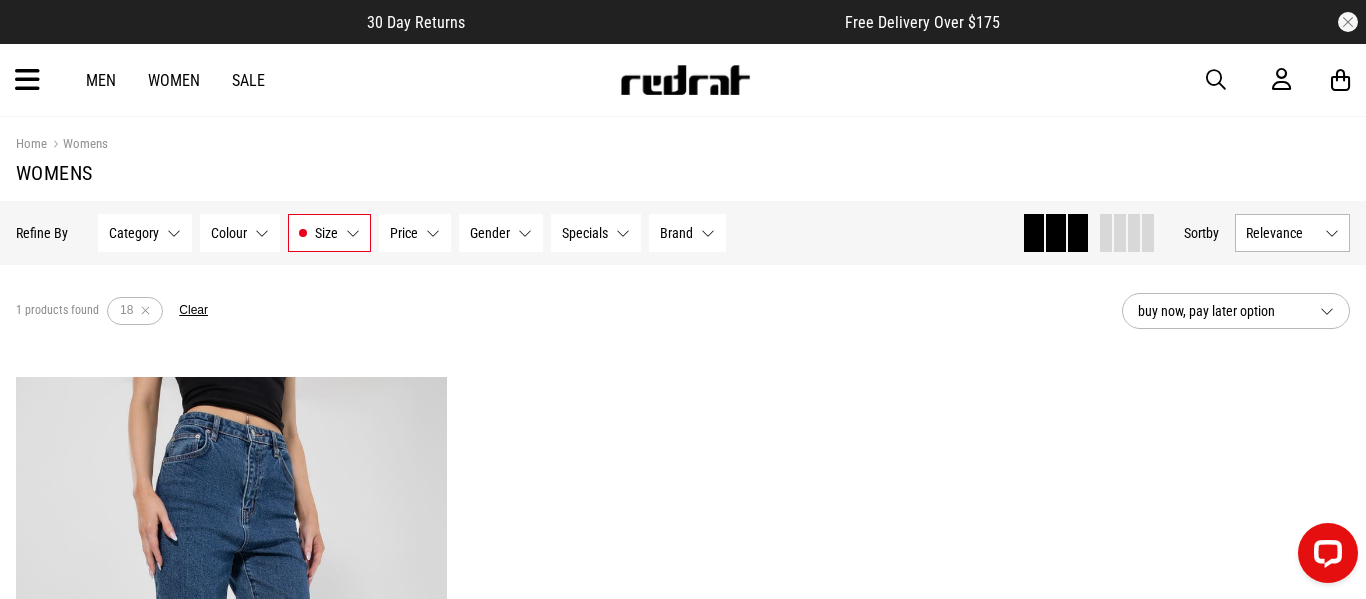 scroll, scrollTop: 27, scrollLeft: 0, axis: vertical 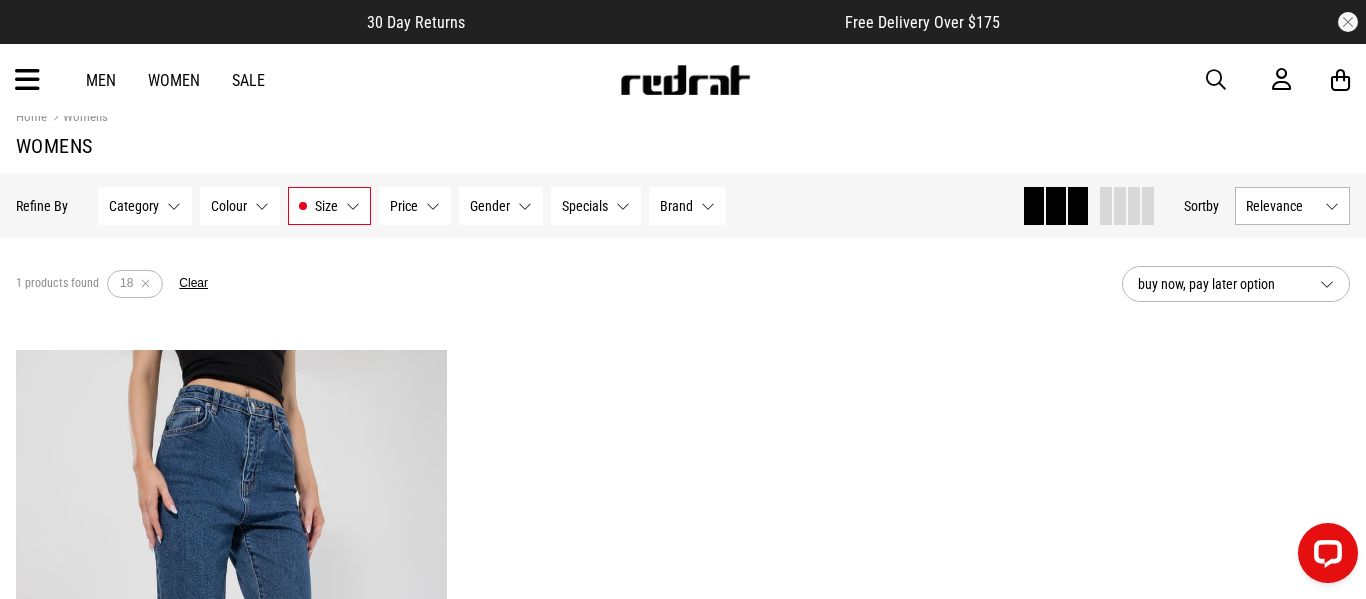 click on "Category" at bounding box center (134, 206) 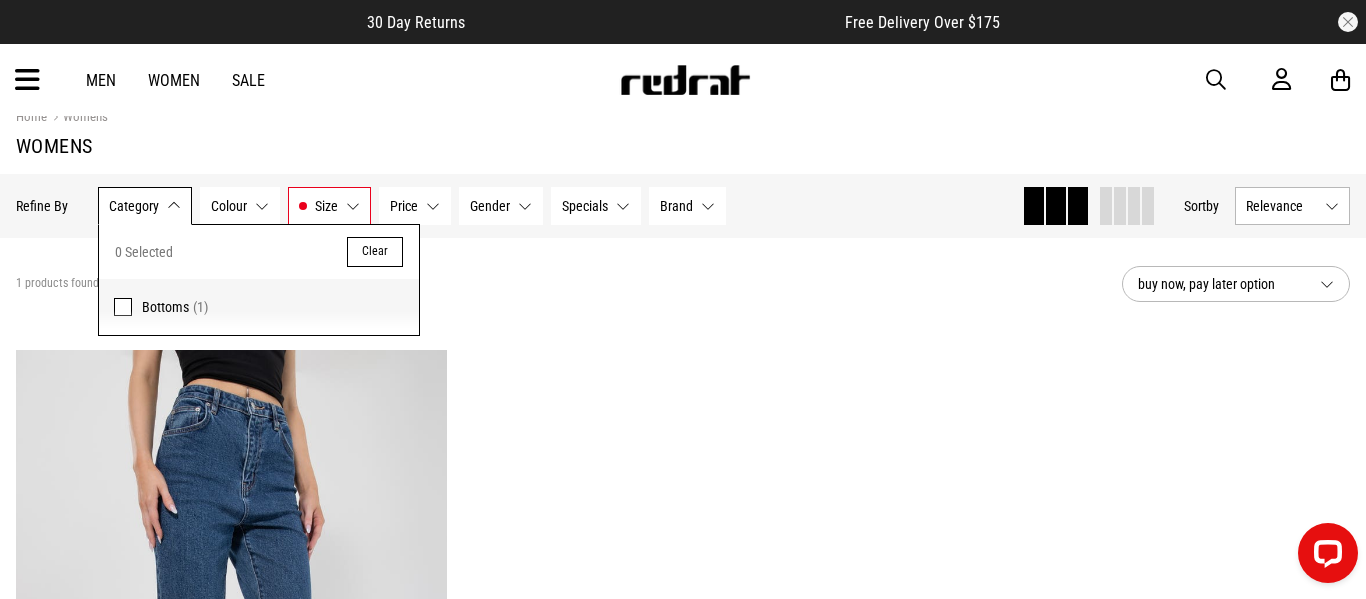 click on "Clear" at bounding box center [375, 252] 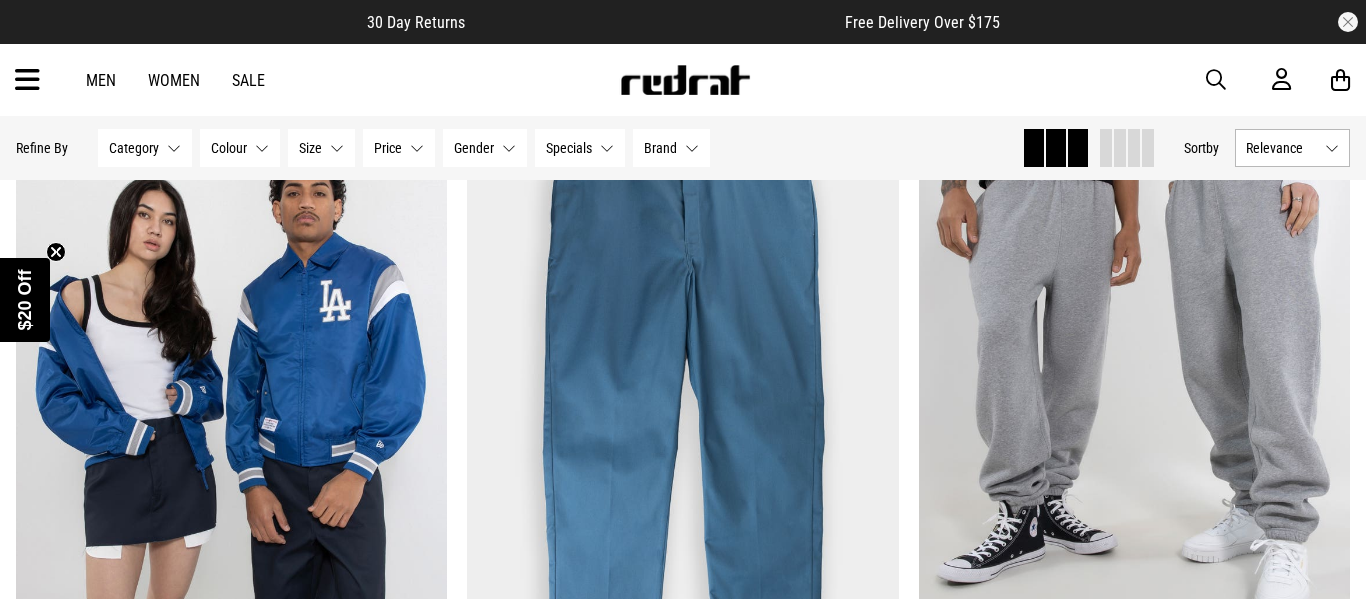 scroll, scrollTop: 1503, scrollLeft: 0, axis: vertical 